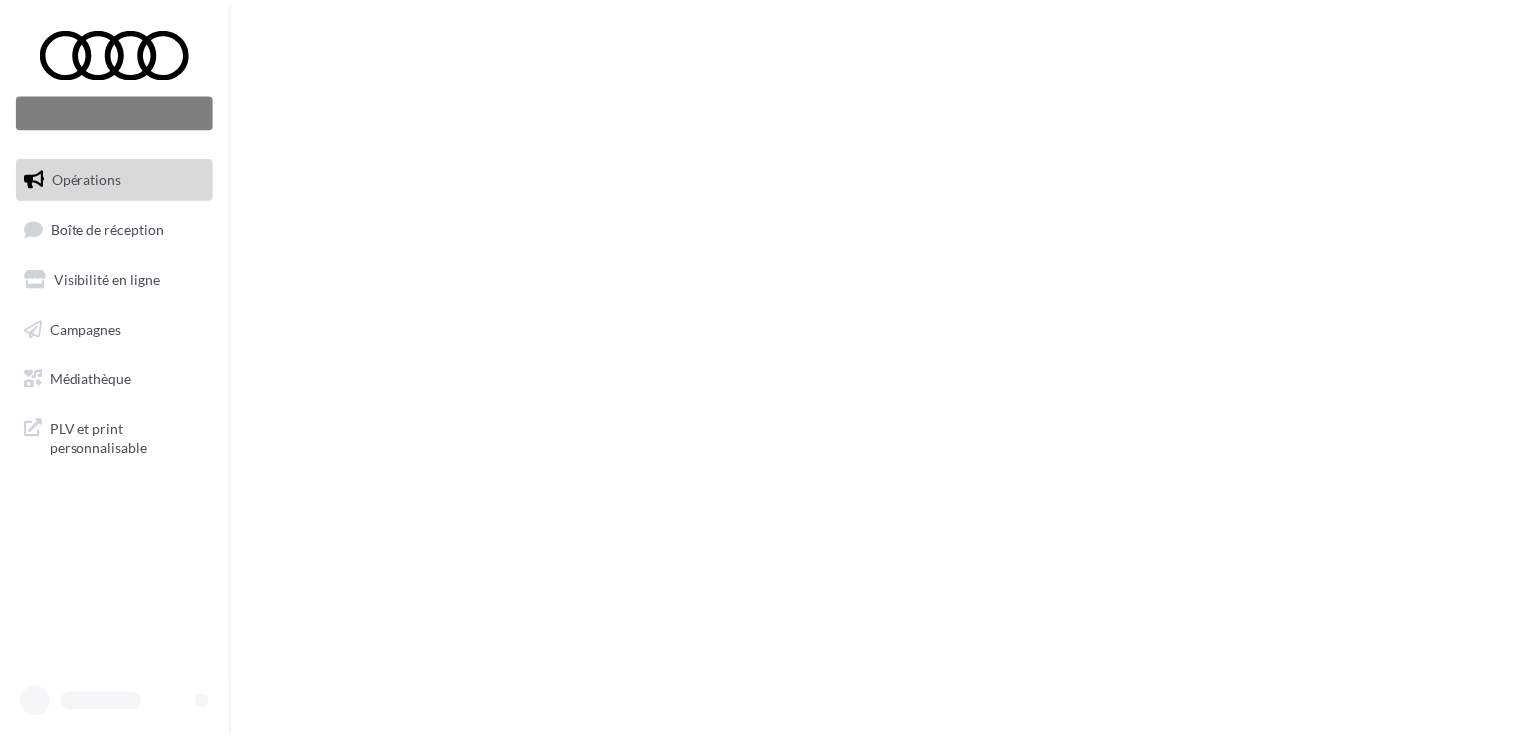 scroll, scrollTop: 0, scrollLeft: 0, axis: both 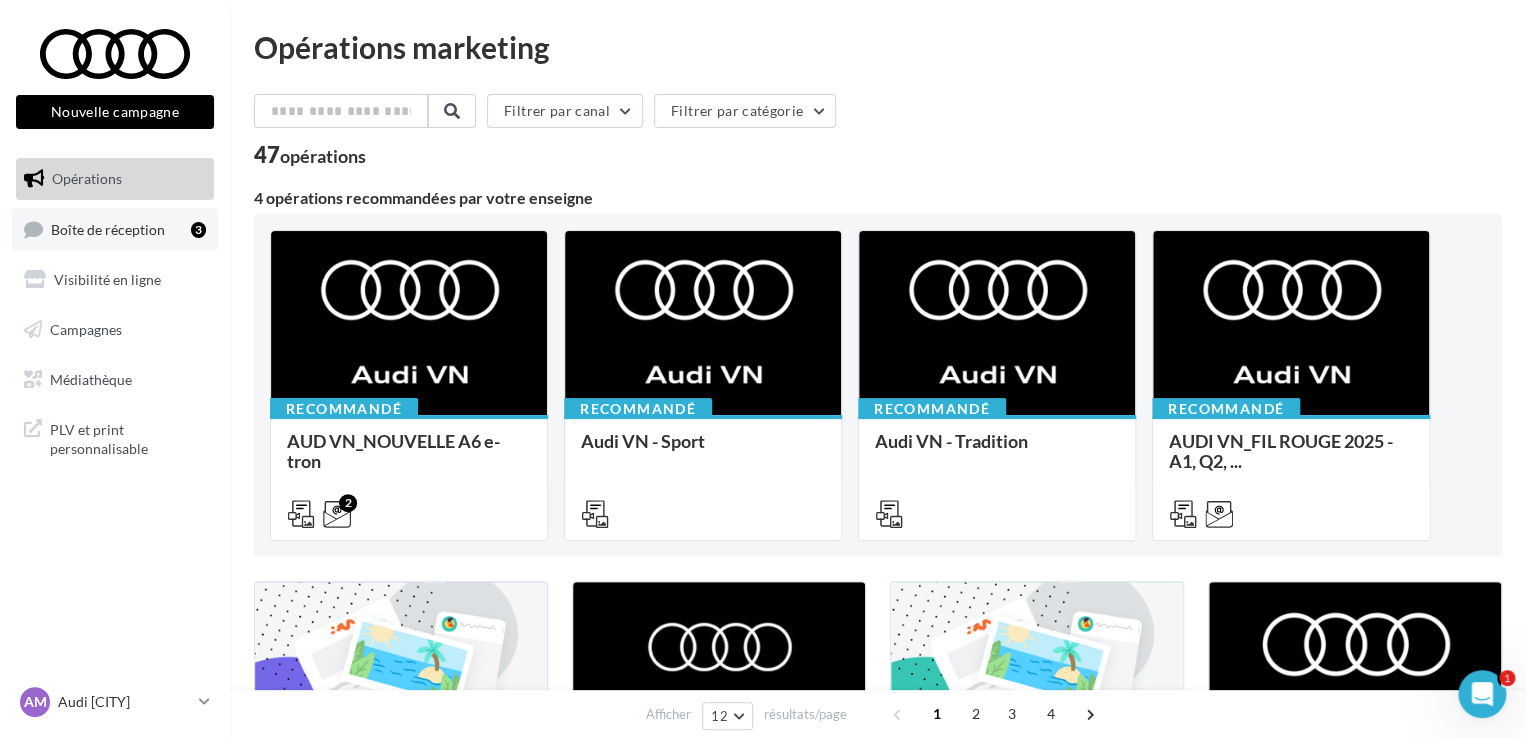 click on "Boîte de réception
3" at bounding box center (115, 229) 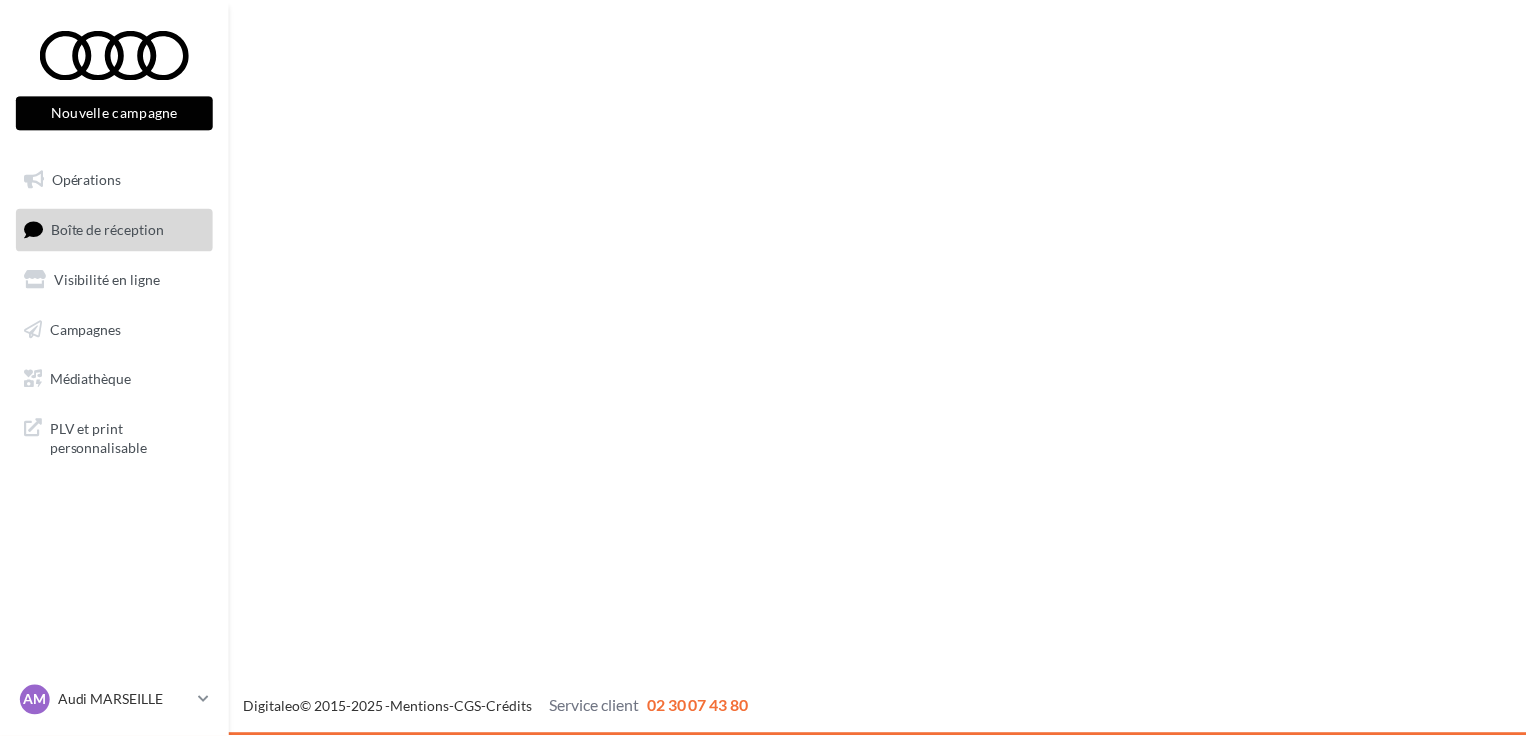 scroll, scrollTop: 0, scrollLeft: 0, axis: both 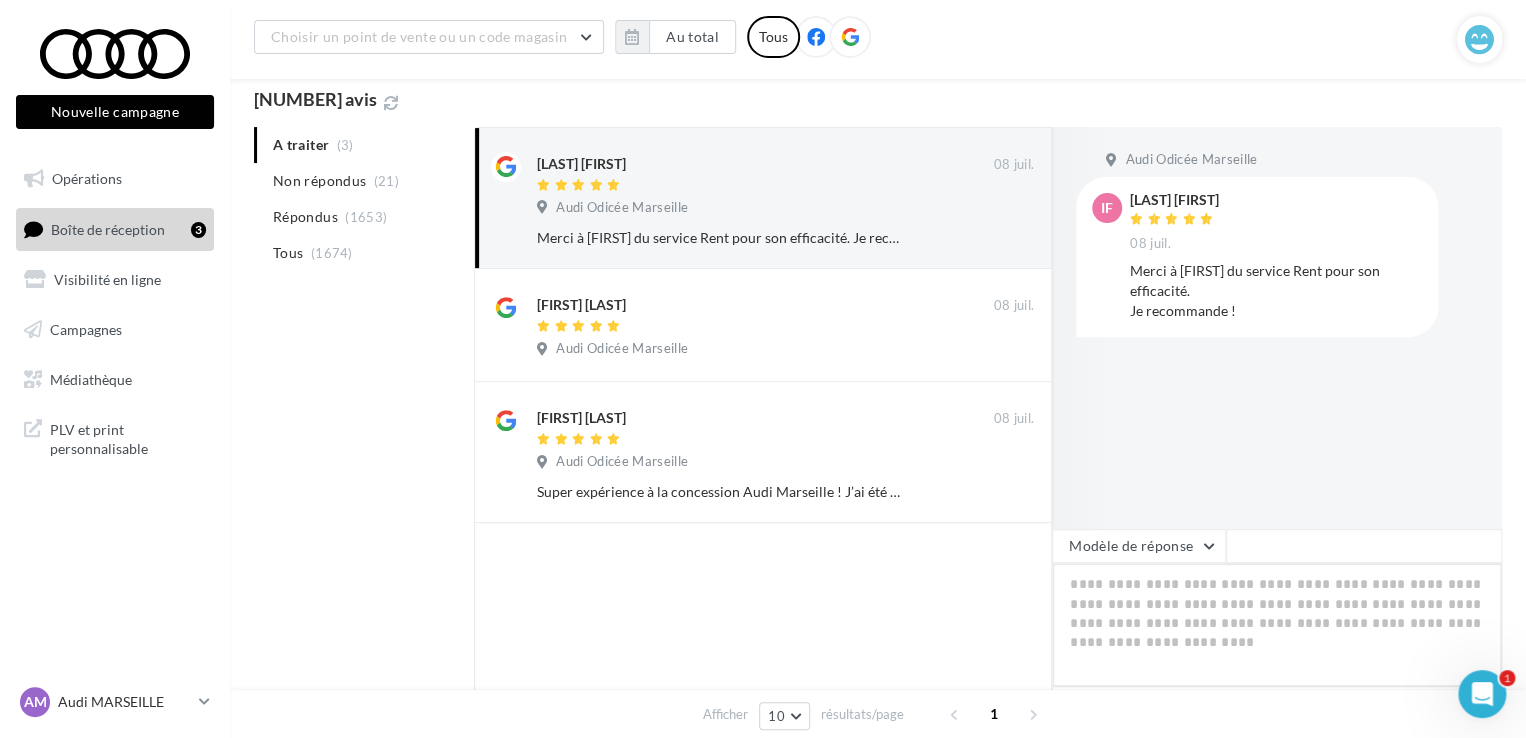 click at bounding box center [1277, 625] 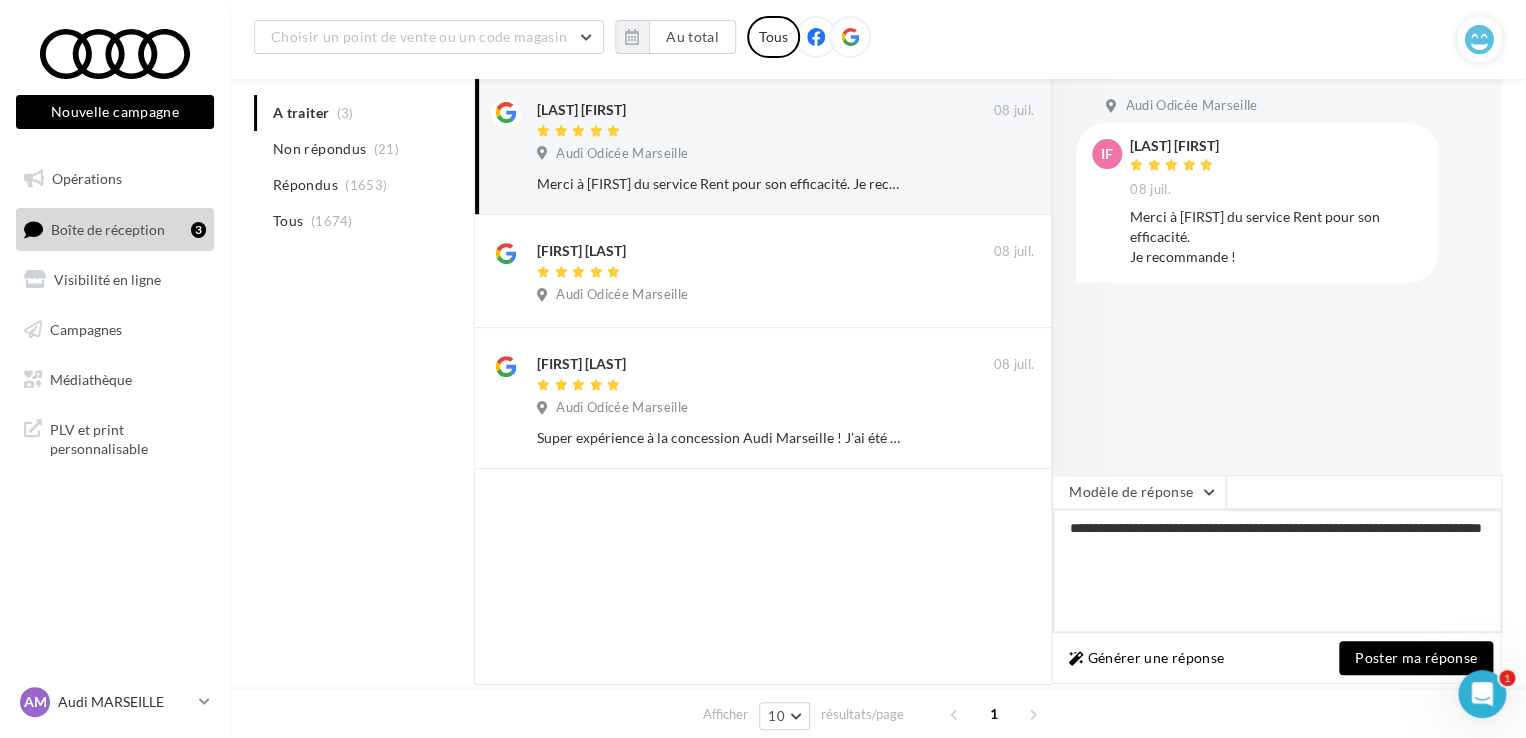 scroll, scrollTop: 300, scrollLeft: 0, axis: vertical 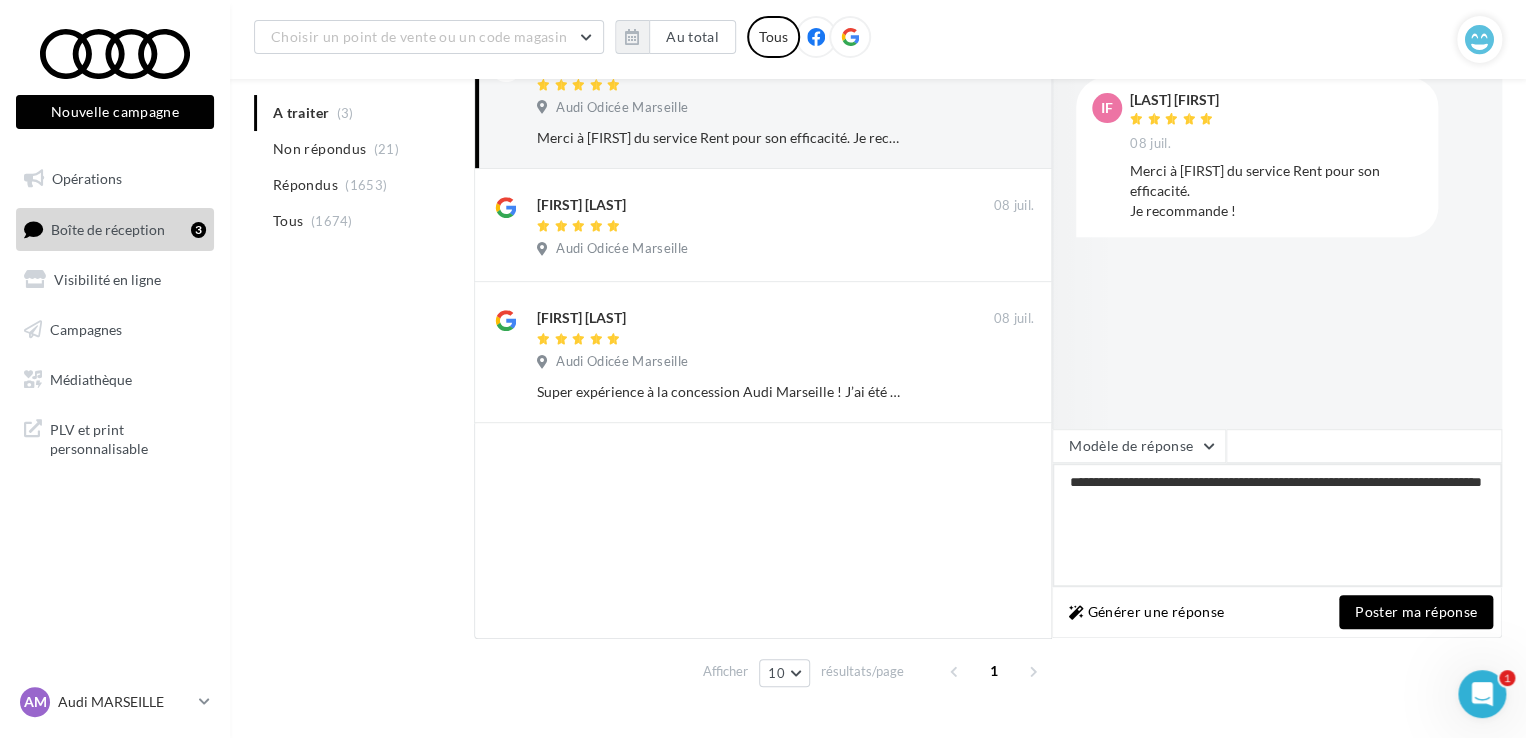 type on "**********" 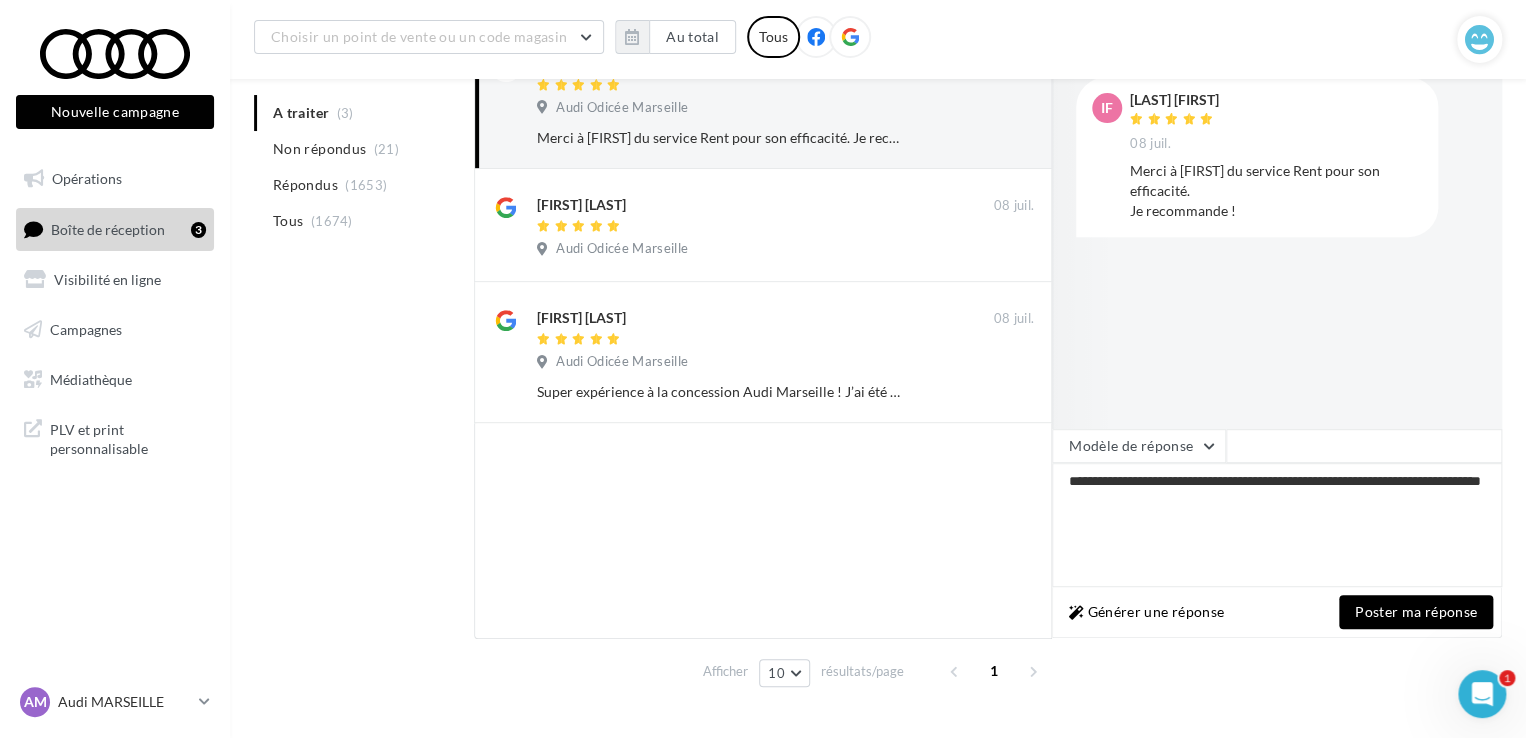 click on "Poster ma réponse" at bounding box center [1416, 612] 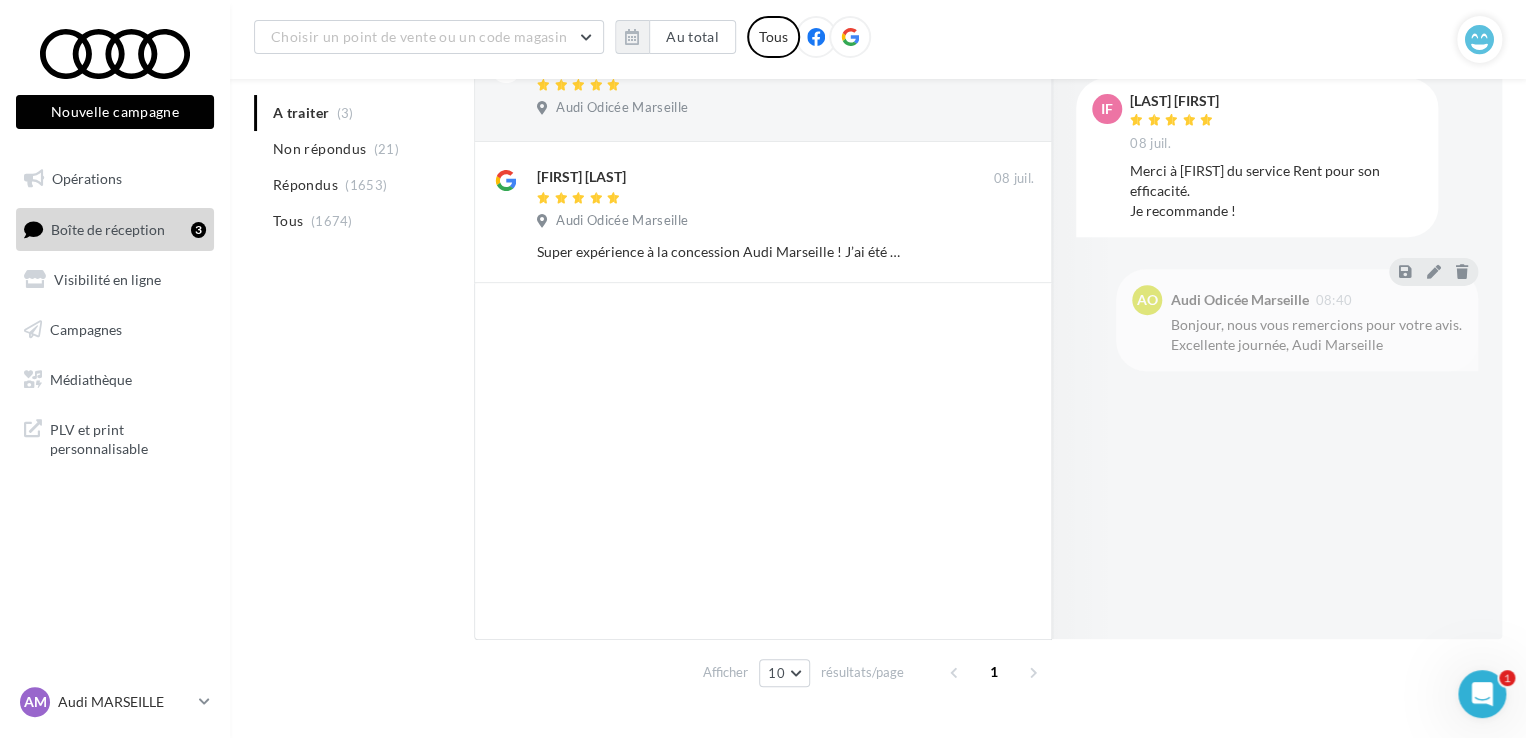 scroll, scrollTop: 300, scrollLeft: 0, axis: vertical 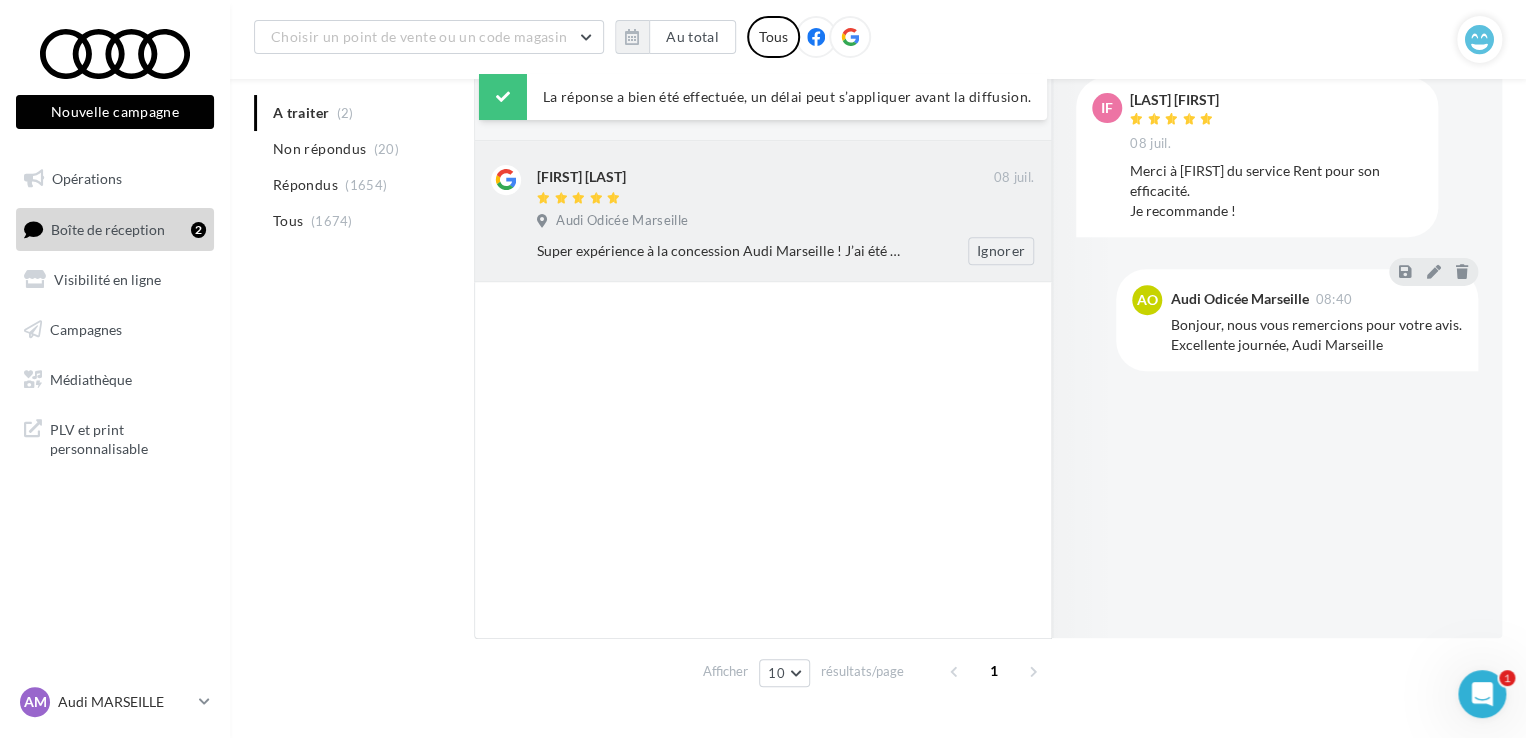 click on "[FIRST] [LAST]
[DATE]
Audi [CITY]
Super expérience à la concession Audi Marseille ! J’ai été très bien accueilli, et tout s’est déroulé dans une ambiance agréable et professionnelle.
Un grand merci à [FIRST] [LAST], qui a été très sympathique, réactif et à l’écoute. Il a su trouver une voiture qui correspondait parfaitement à ce que je recherchais.
Je suis vraiment ravi de mon achat. Je recommande sans hésiter !
Ignorer" at bounding box center [763, 211] 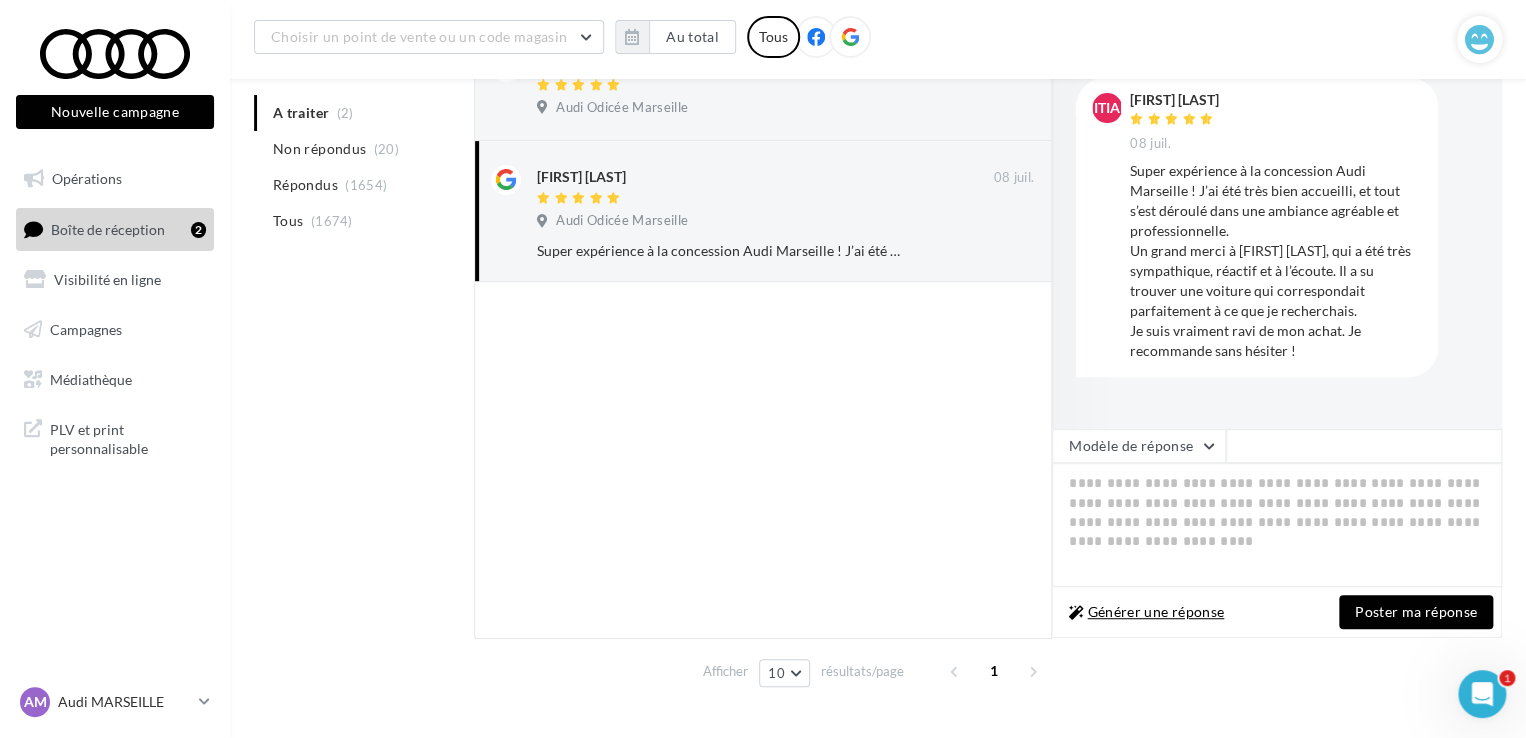 click on "Générer une réponse" at bounding box center (1146, 612) 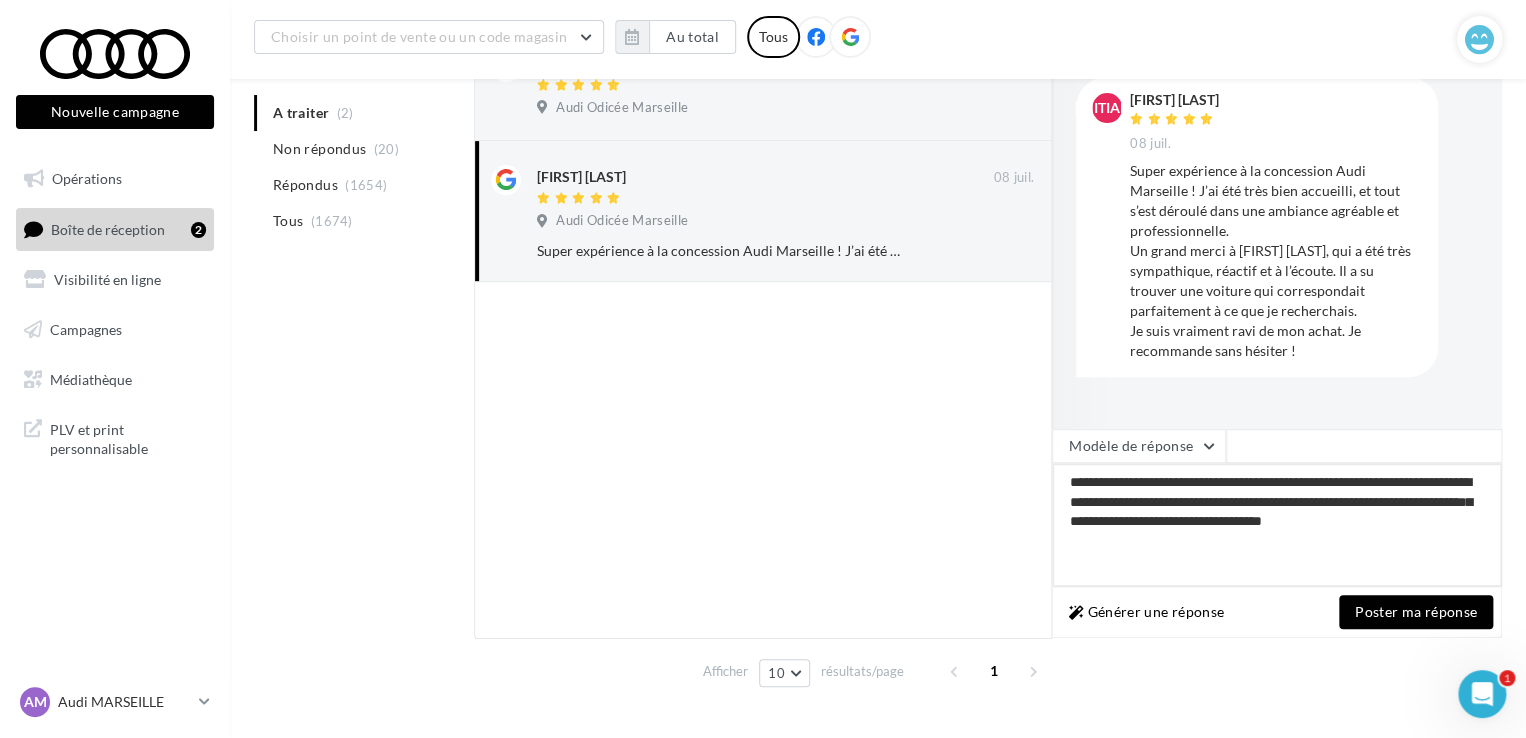 click on "**********" at bounding box center (1277, 525) 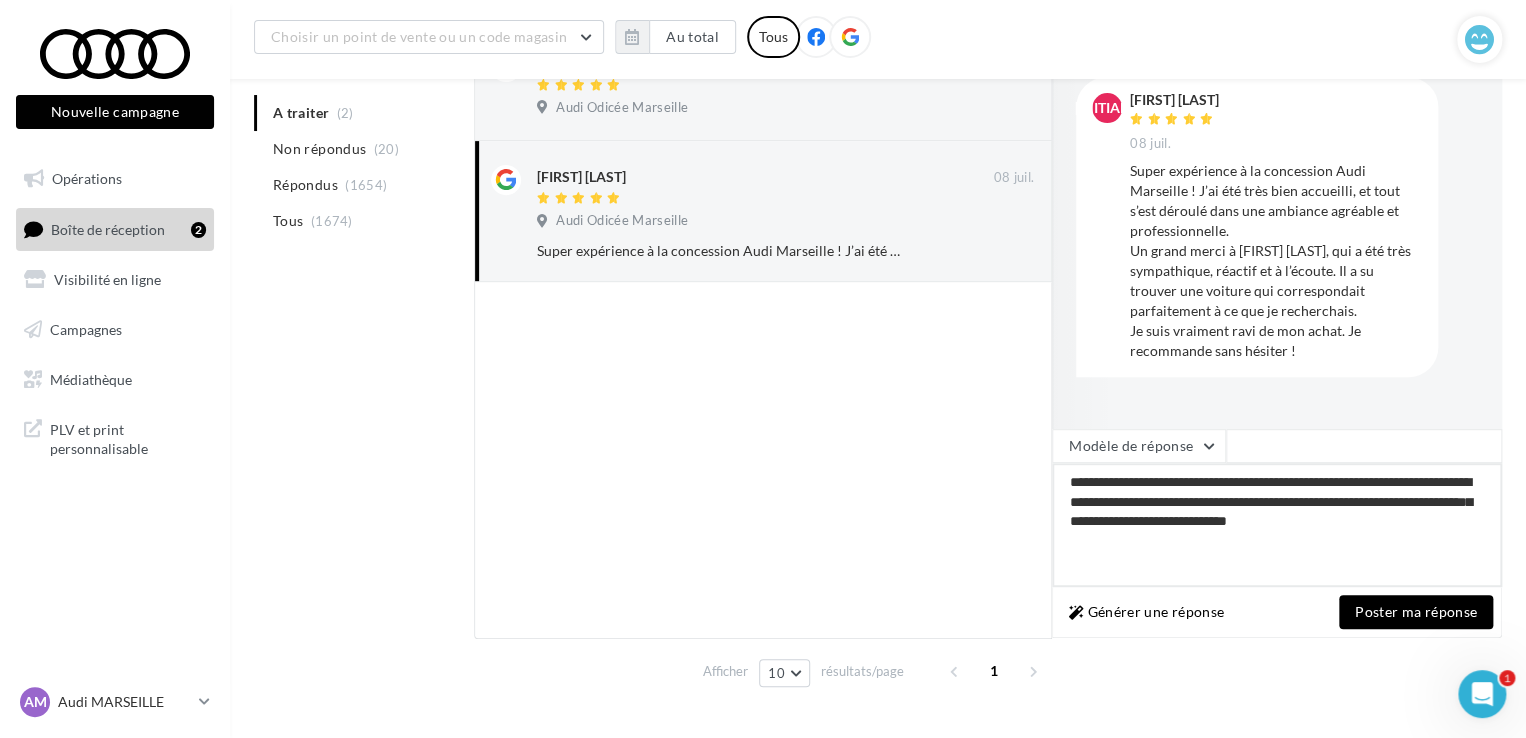 type on "**********" 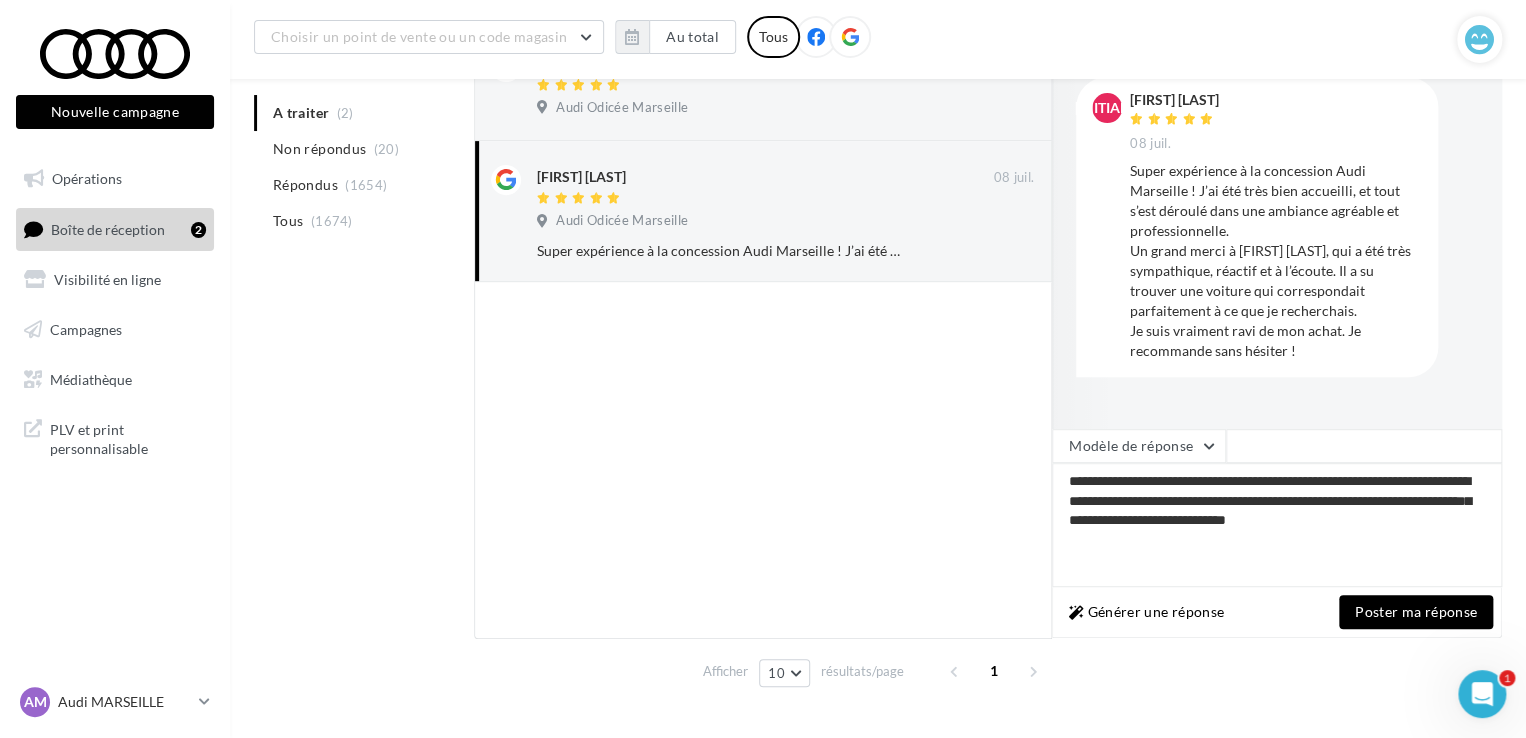 click on "Poster ma réponse" at bounding box center [1416, 612] 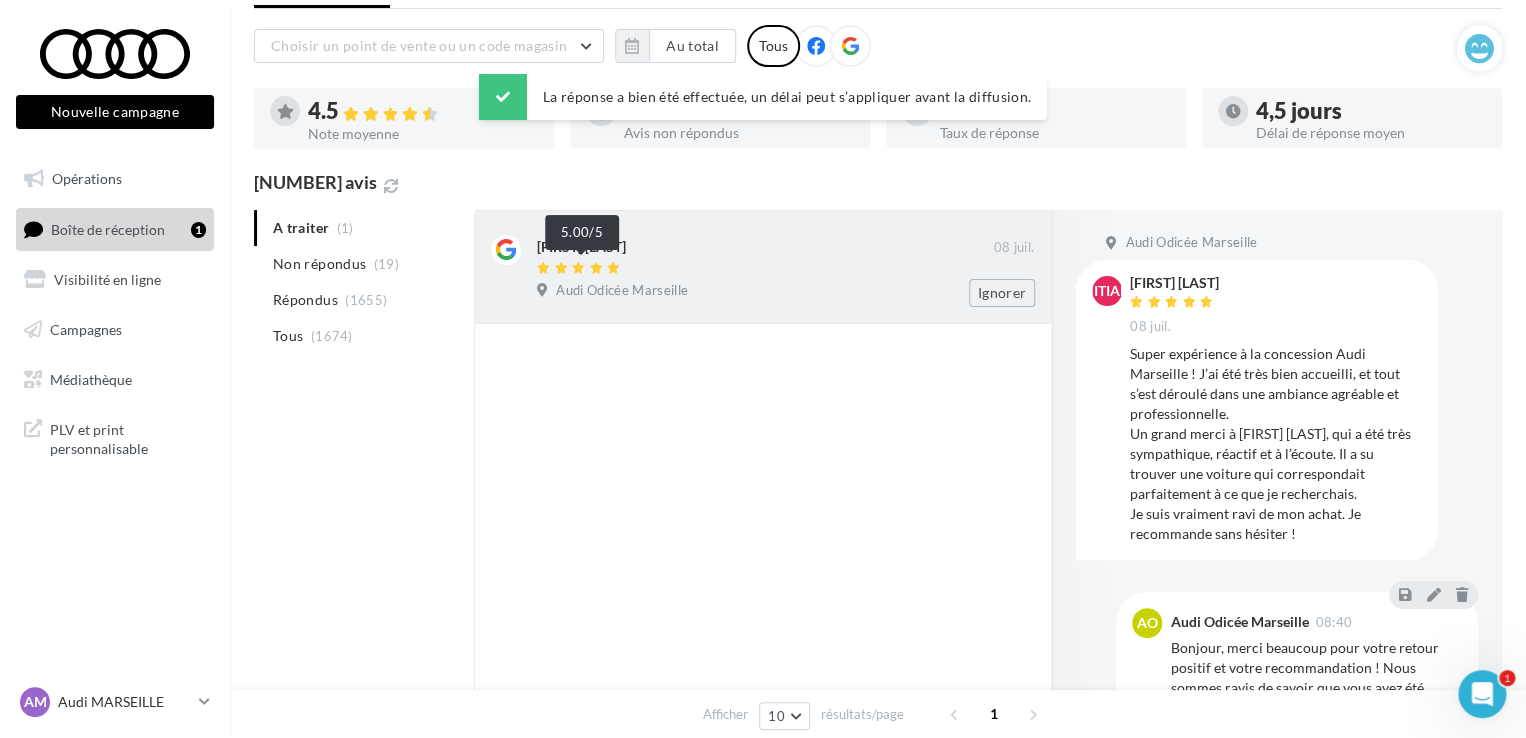 scroll, scrollTop: 100, scrollLeft: 0, axis: vertical 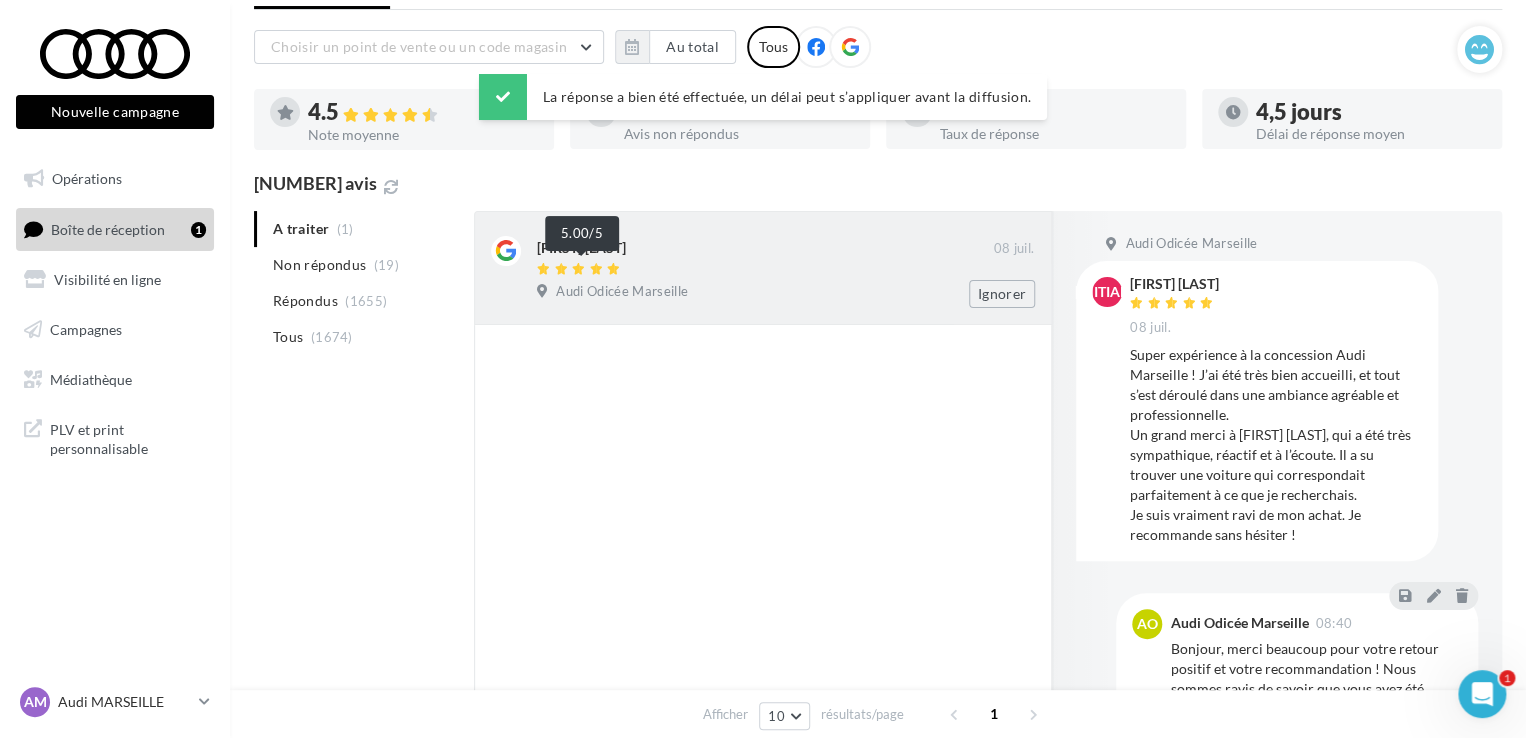 click at bounding box center [543, 269] 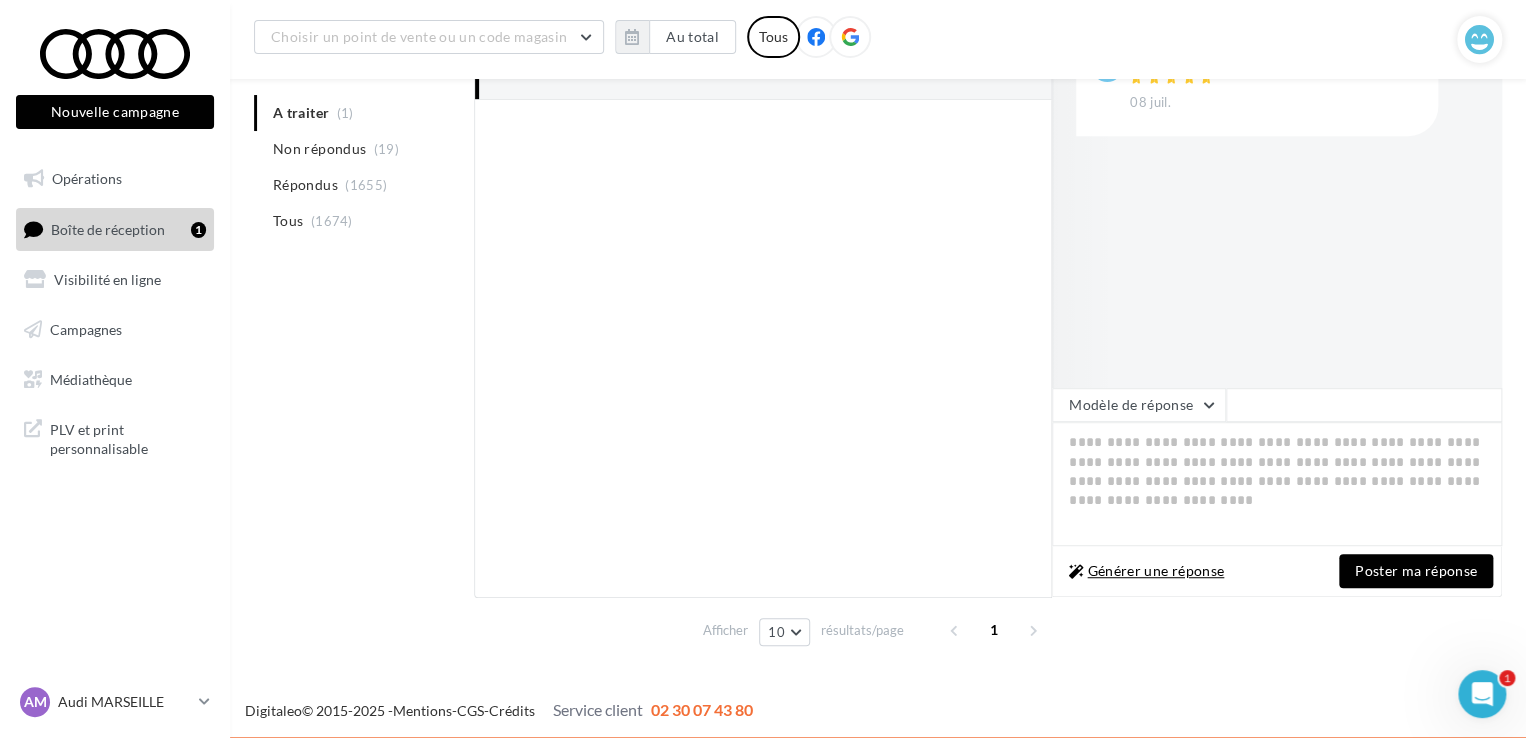 click on "Générer une réponse" at bounding box center [1146, 571] 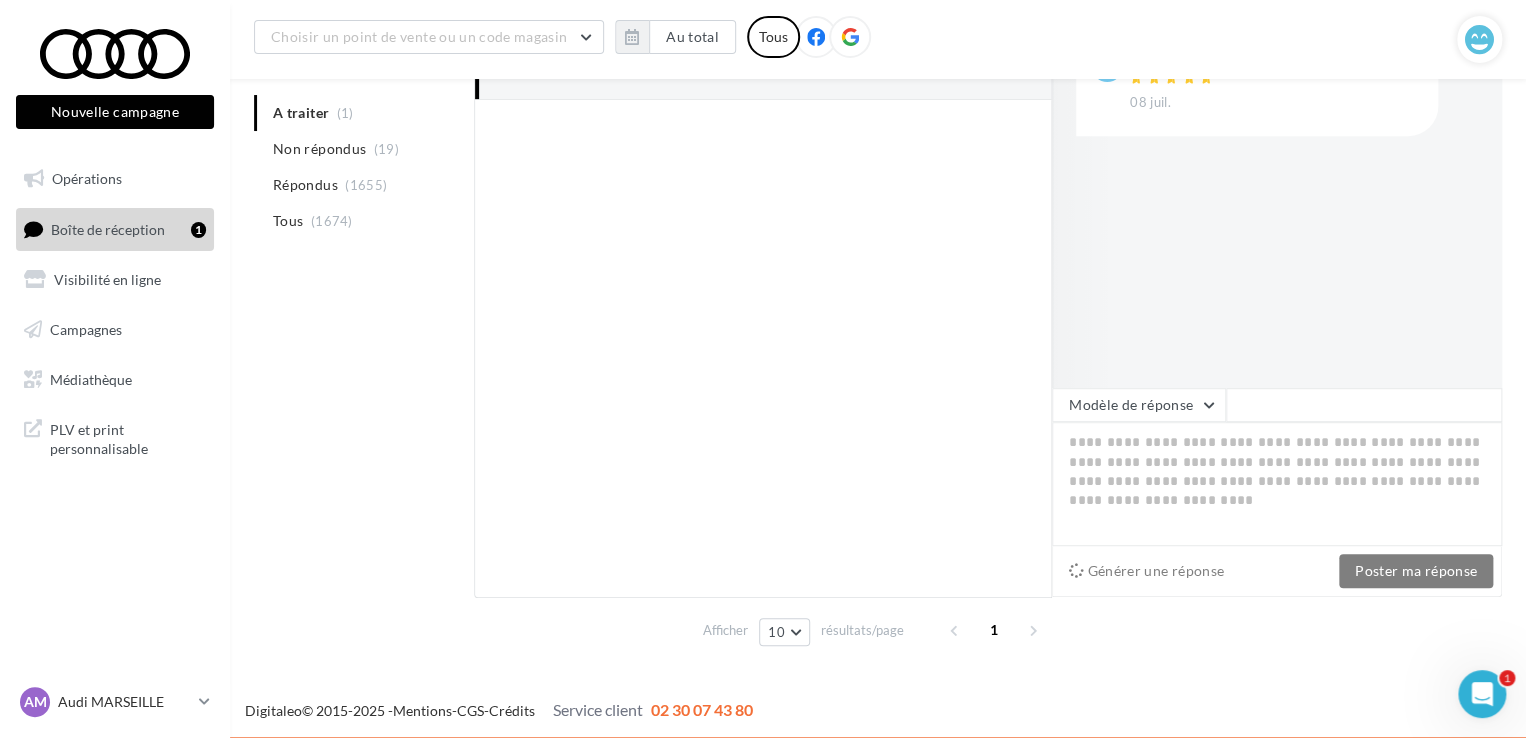 scroll, scrollTop: 241, scrollLeft: 0, axis: vertical 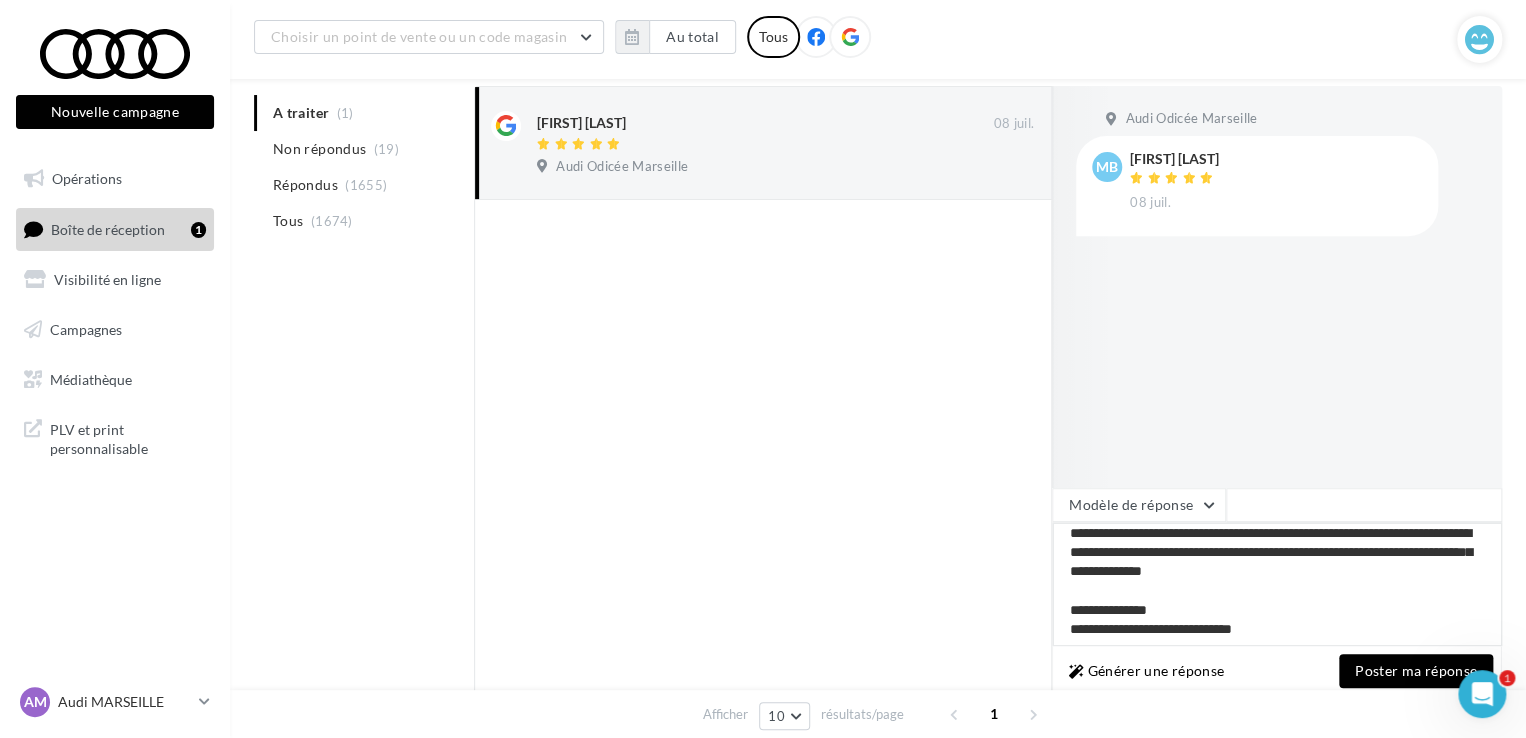 click on "**********" at bounding box center [1277, 584] 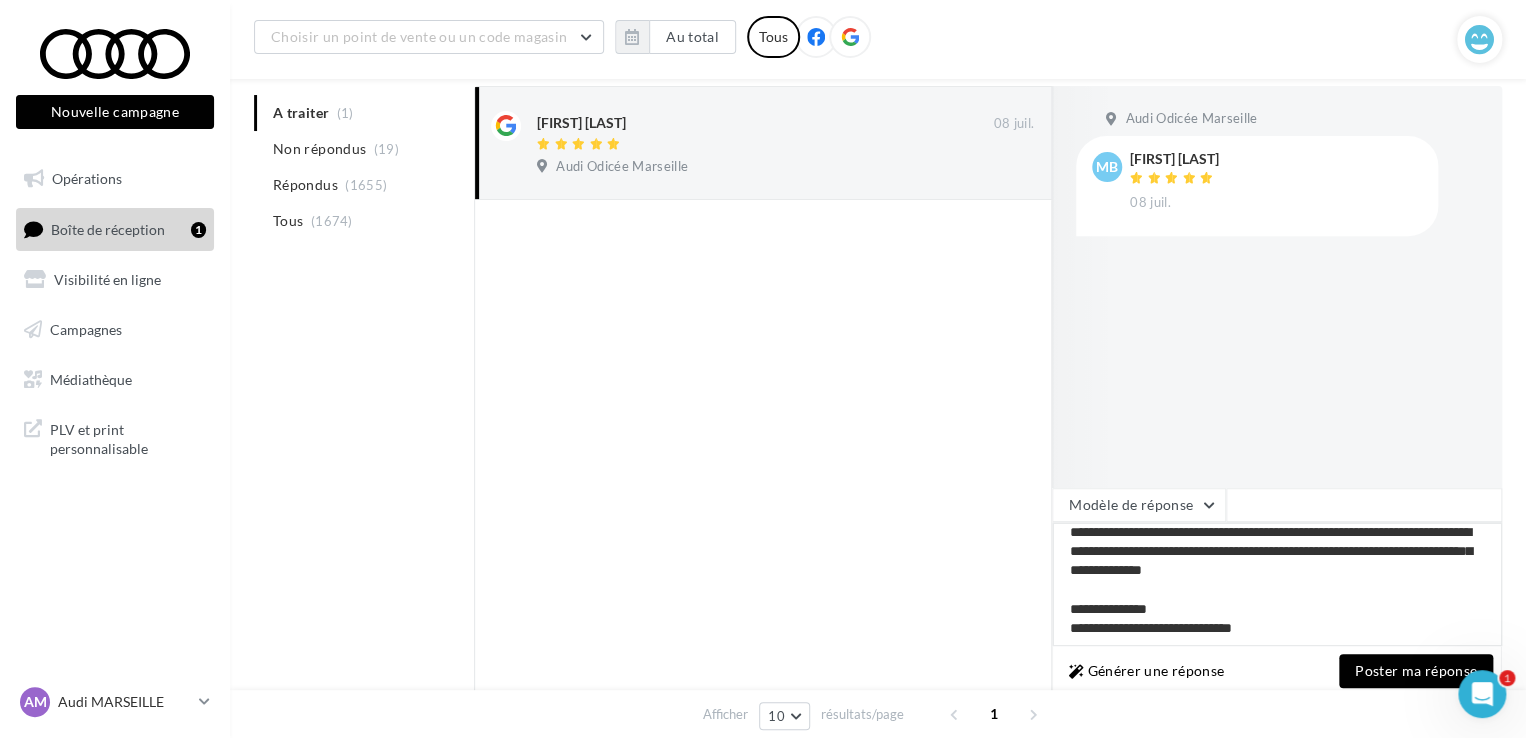 click on "**********" at bounding box center (1277, 584) 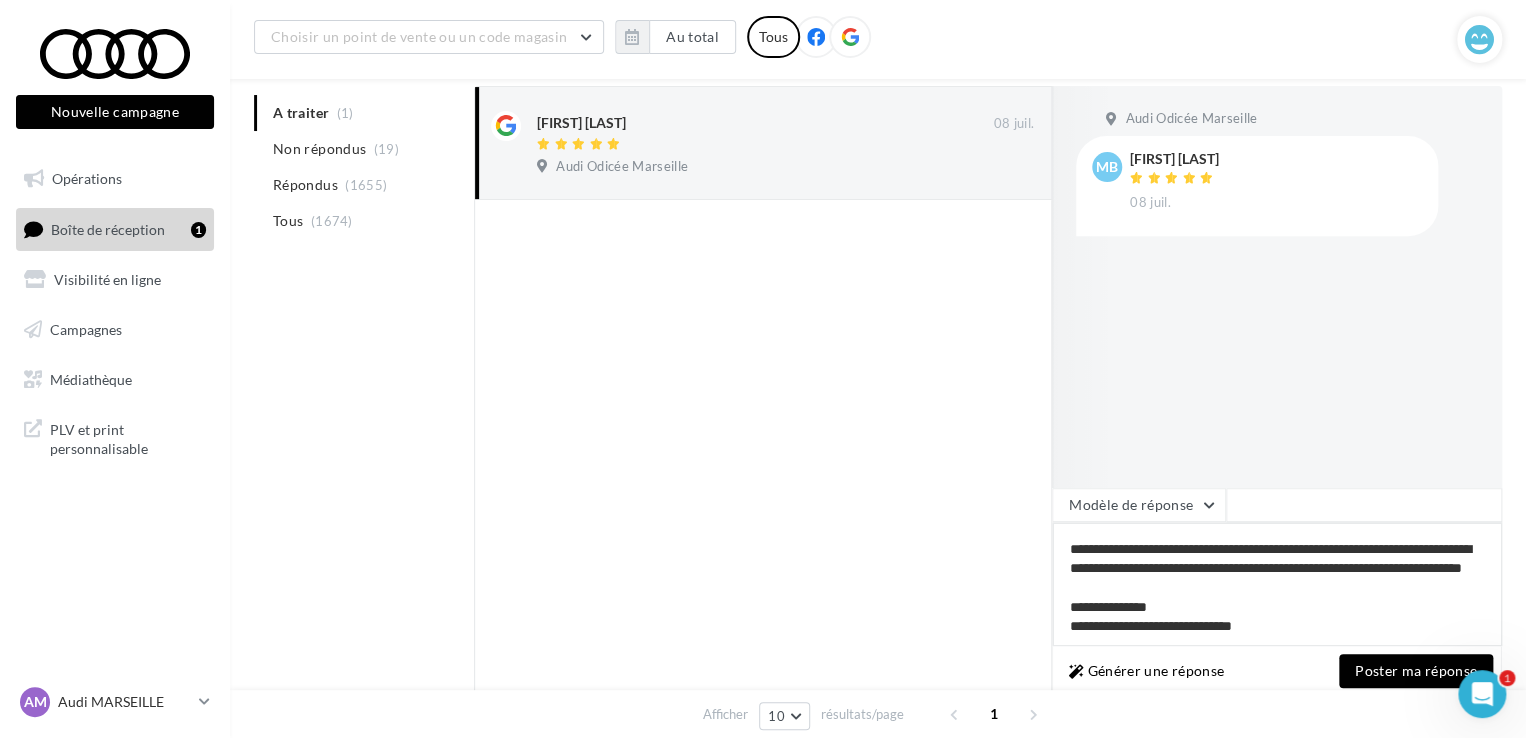 scroll, scrollTop: 47, scrollLeft: 0, axis: vertical 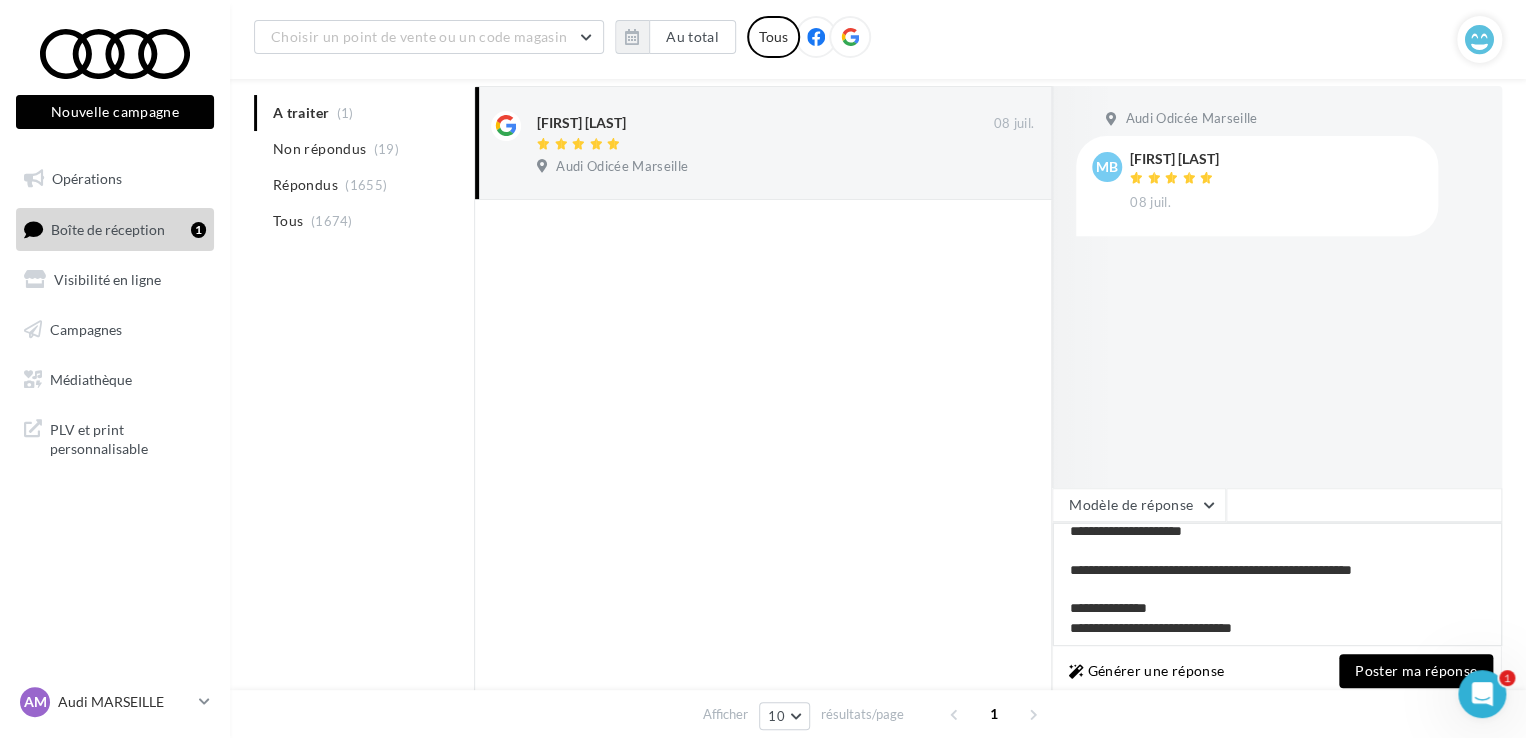 type on "**********" 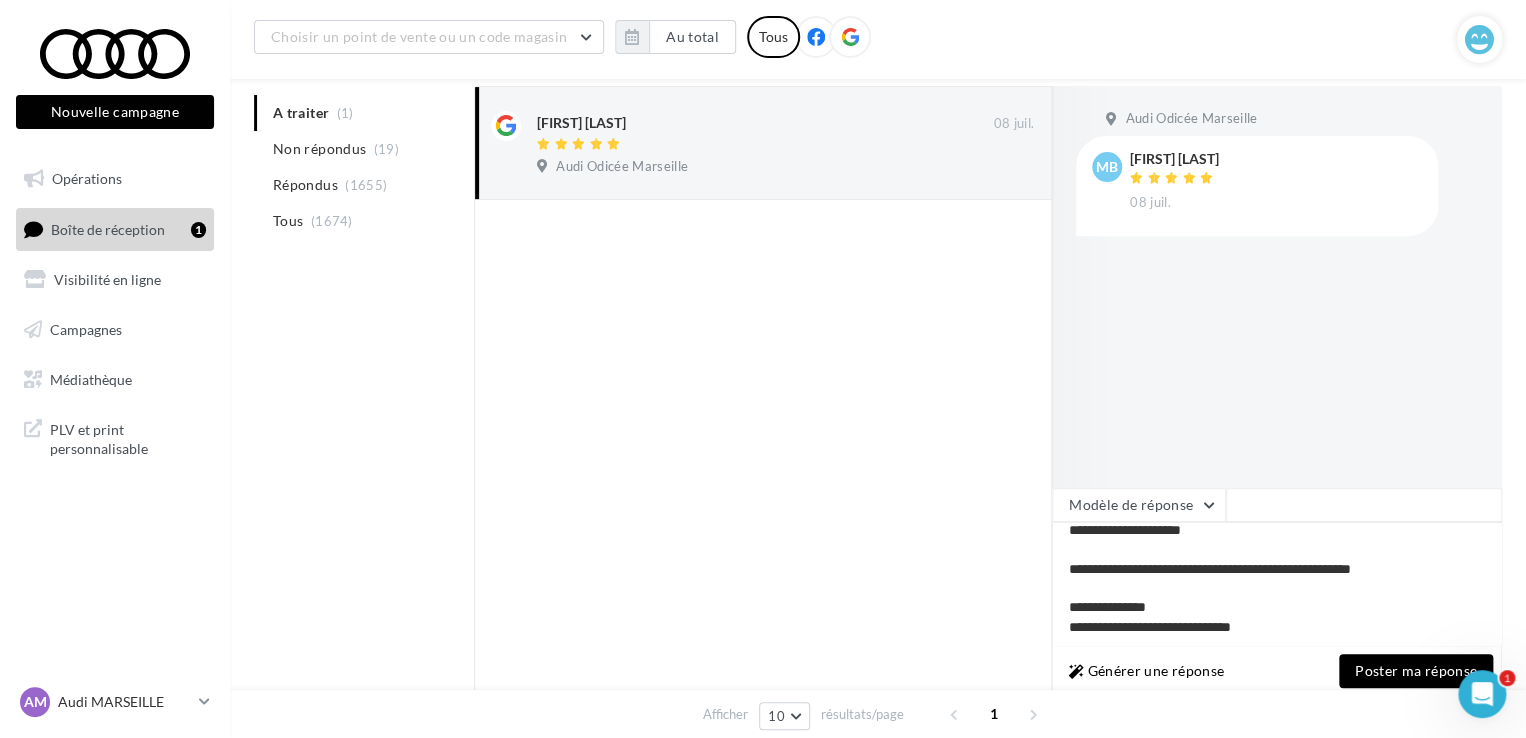 click on "Poster ma réponse" at bounding box center (1416, 671) 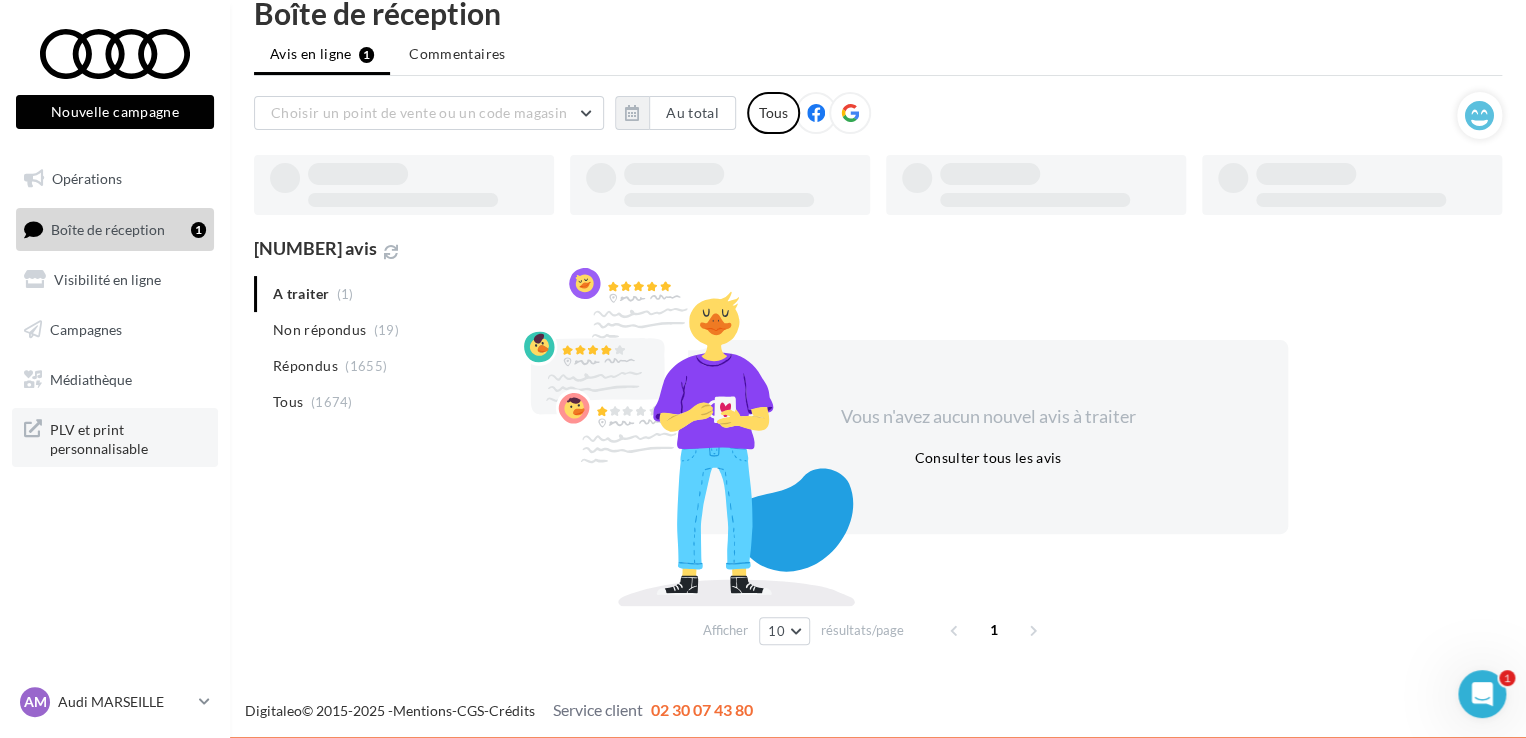 scroll, scrollTop: 32, scrollLeft: 0, axis: vertical 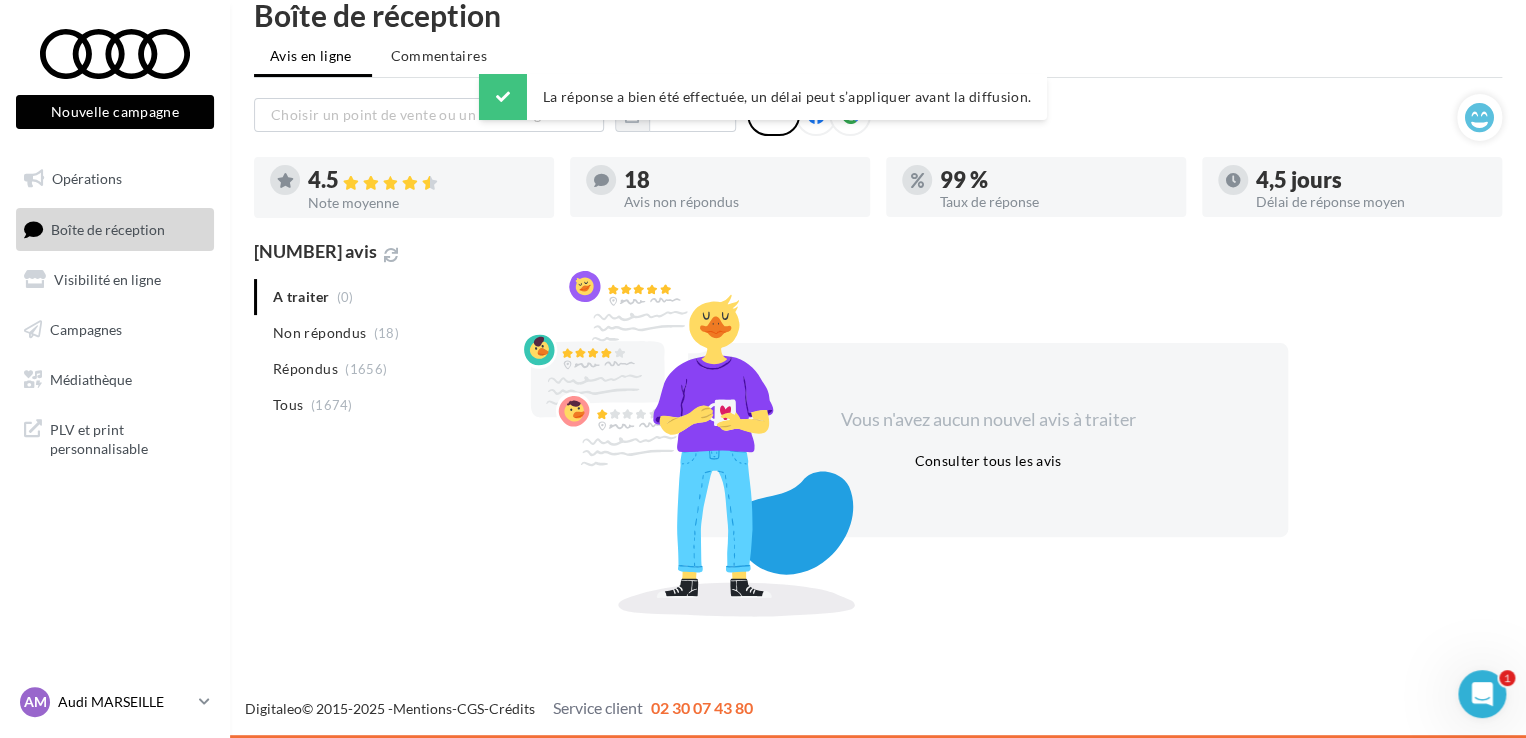 click on "Audi MARSEILLE" at bounding box center [124, 702] 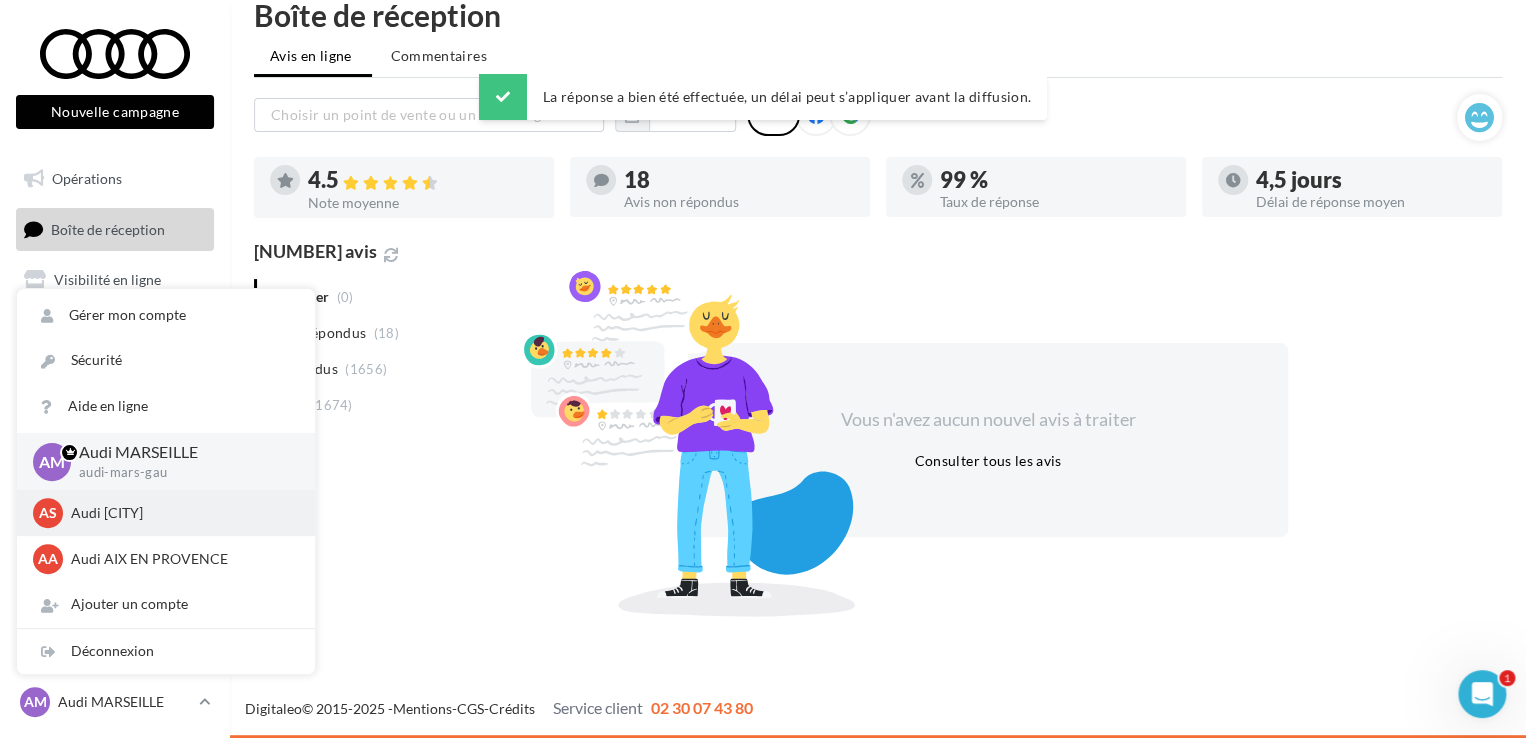 click on "Audi [CITY]" at bounding box center (181, 513) 